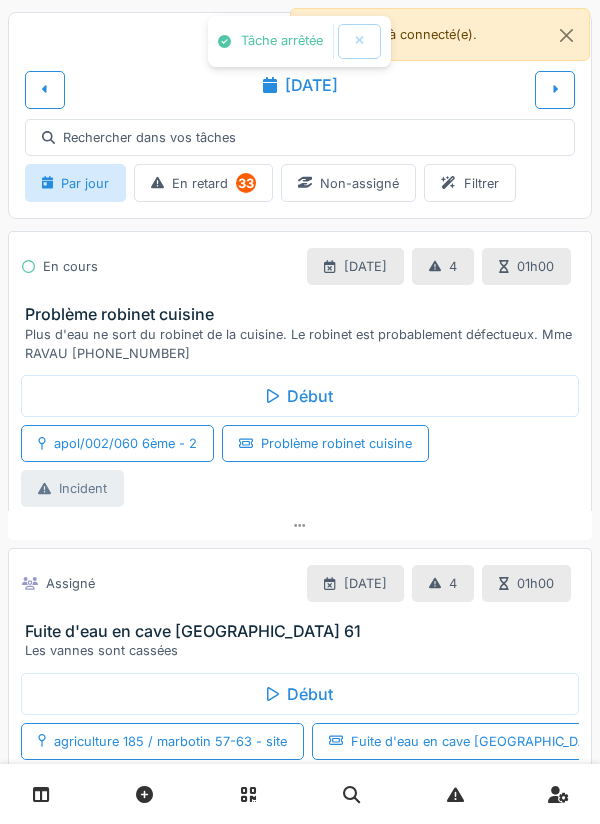 scroll, scrollTop: 0, scrollLeft: 0, axis: both 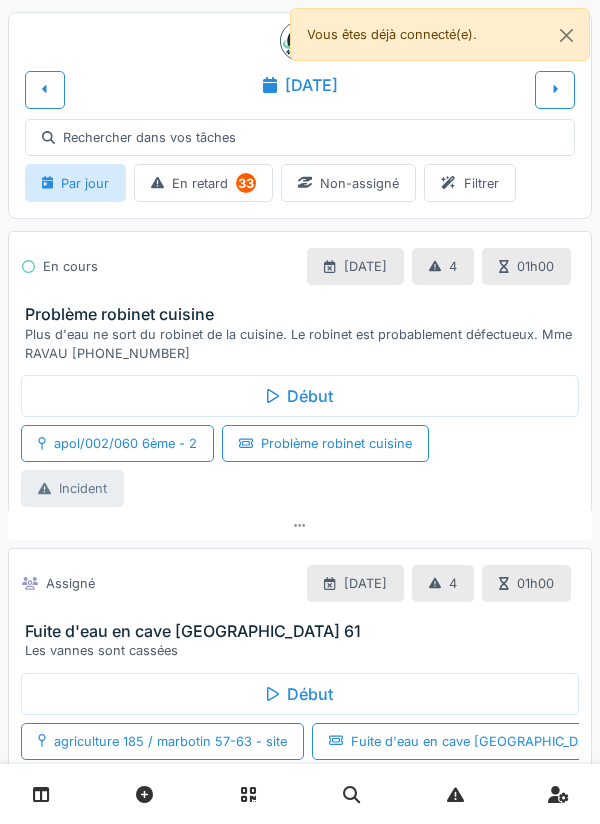 click on "Début apol/002/060 6ème - 2 Problème robinet cuisine Incident" at bounding box center (300, 437) 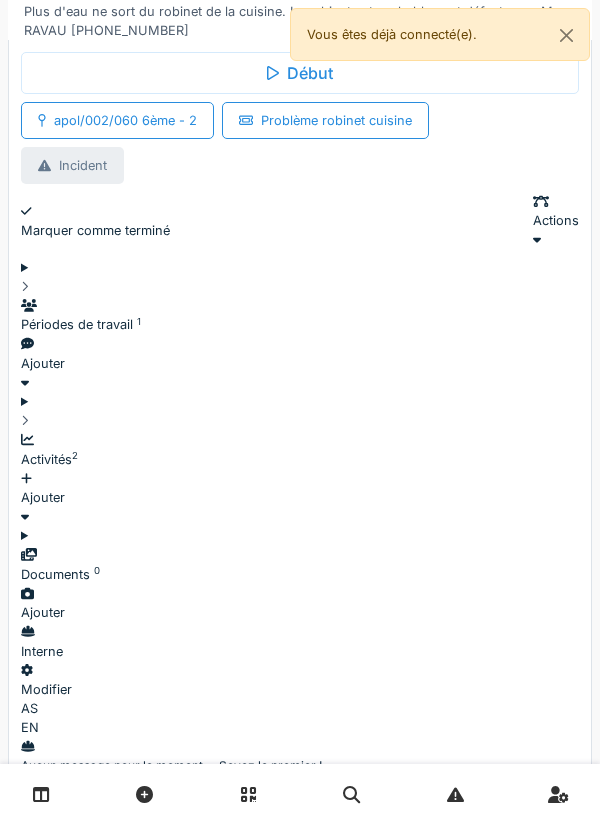 scroll, scrollTop: 326, scrollLeft: 0, axis: vertical 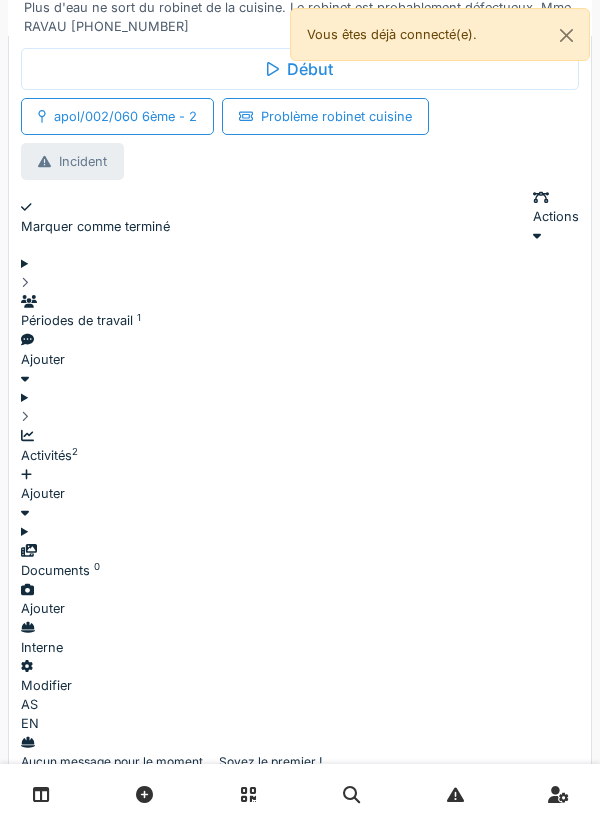 click at bounding box center [111, 817] 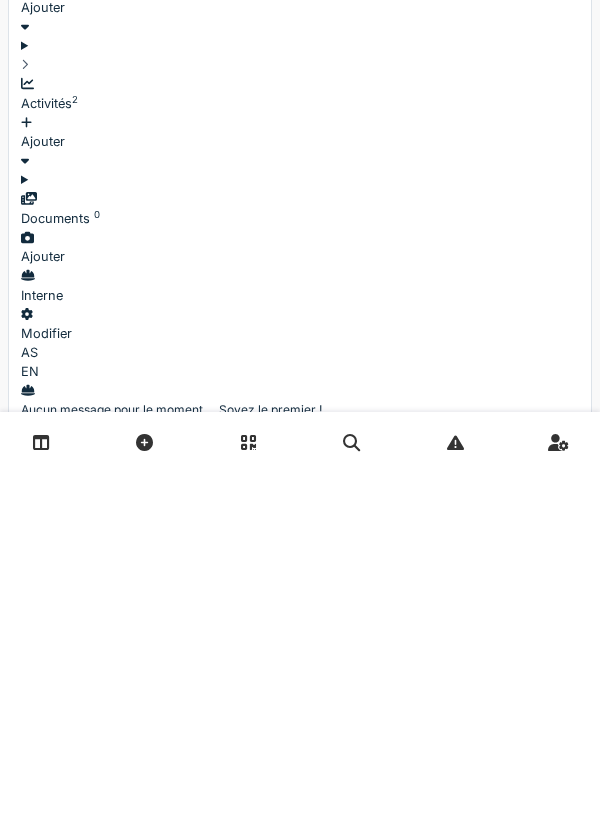 scroll, scrollTop: 72, scrollLeft: 0, axis: vertical 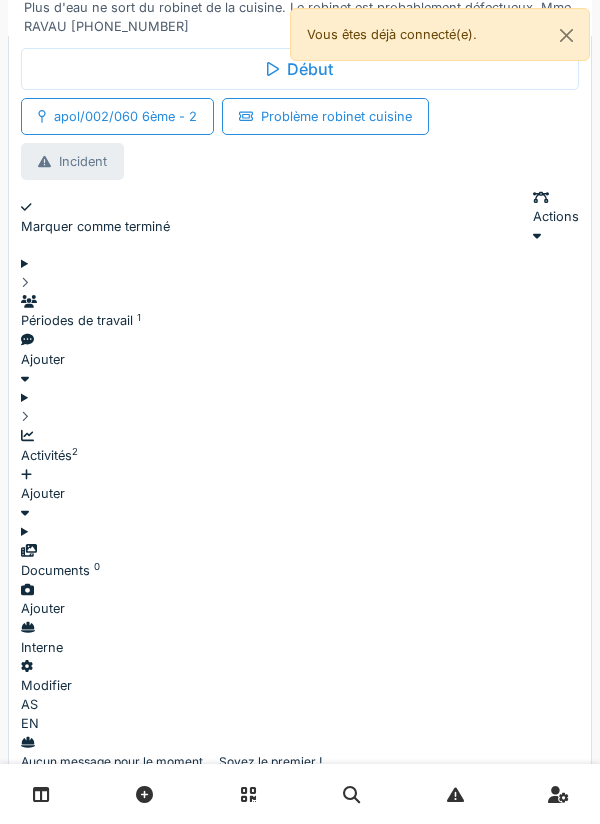 click on "**********" at bounding box center [208, 812] 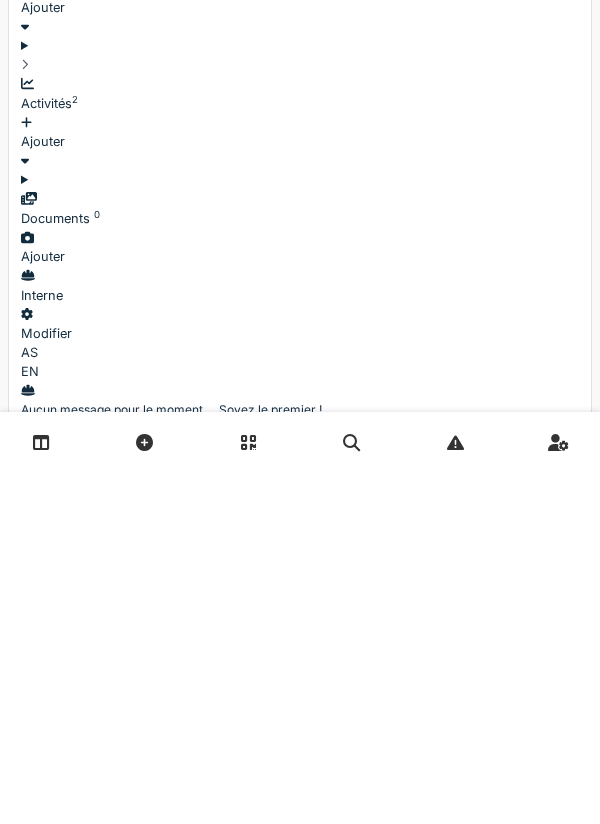 click on "**********" at bounding box center (208, 822) 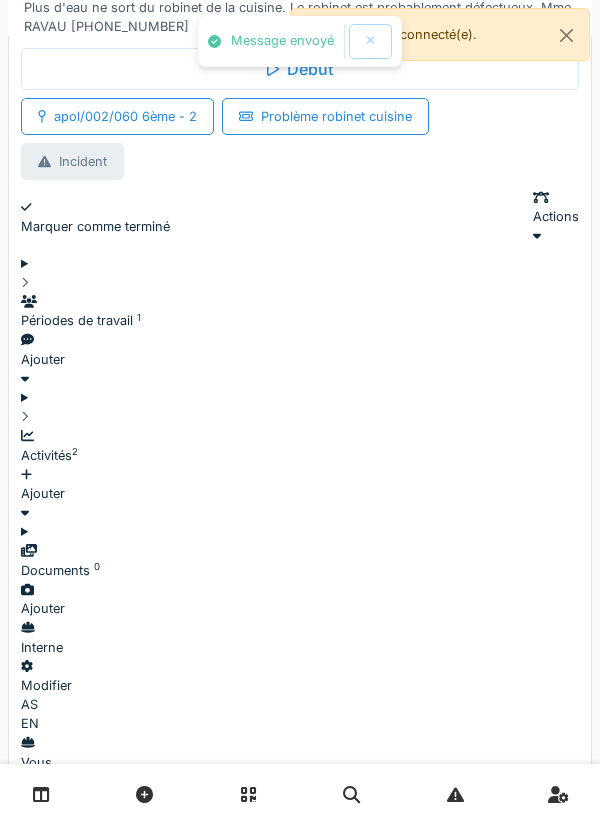 click at bounding box center [208, 909] 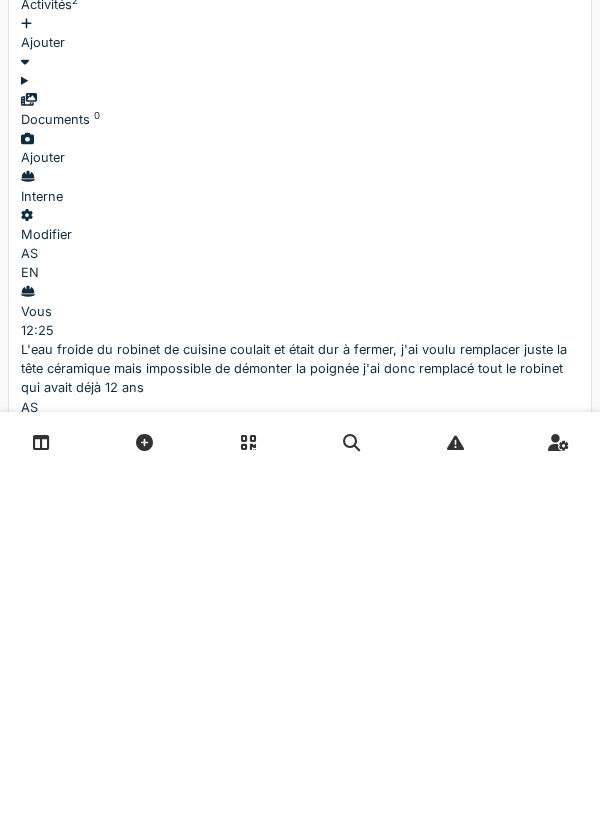 scroll, scrollTop: 425, scrollLeft: 0, axis: vertical 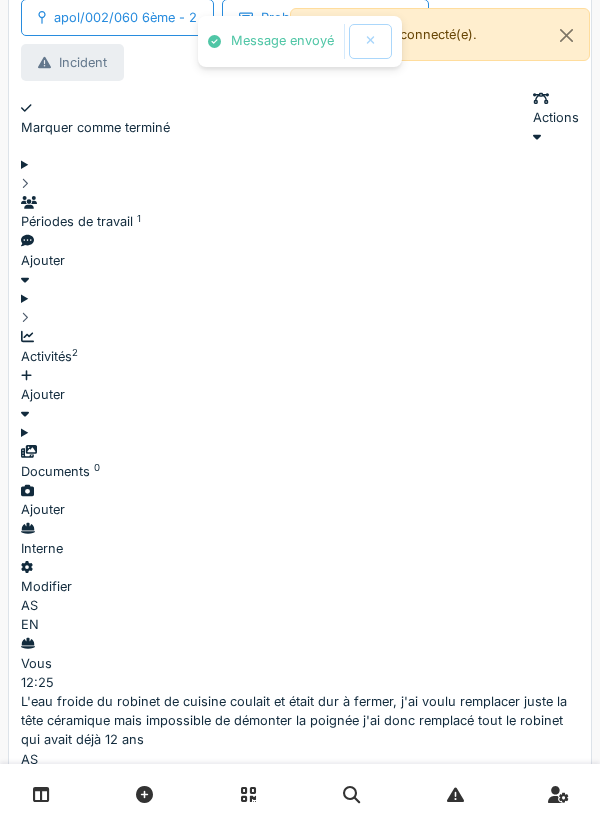 click at bounding box center [208, 887] 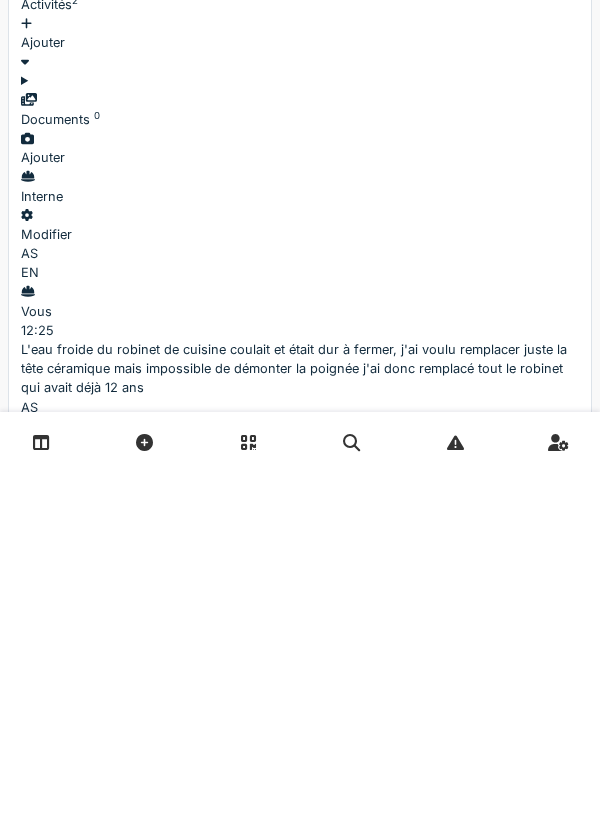 type on "**********" 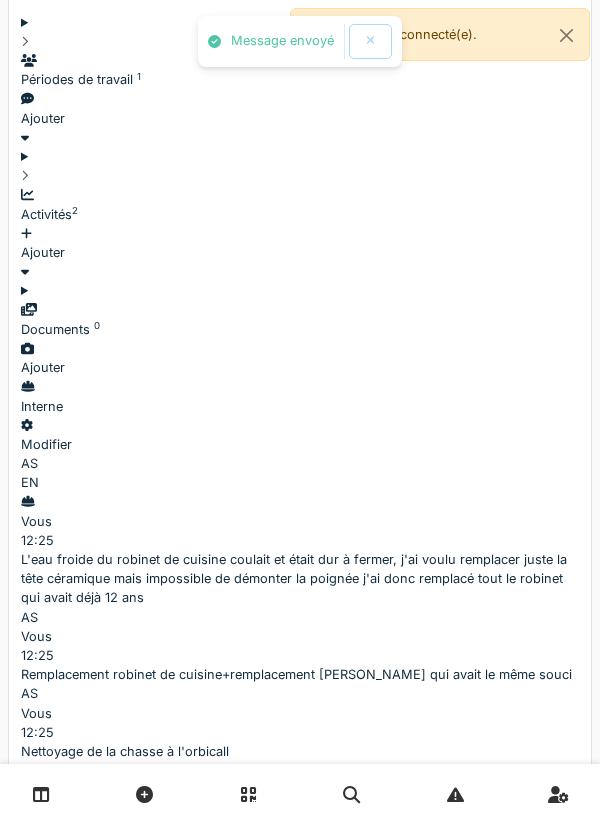 scroll, scrollTop: 625, scrollLeft: 0, axis: vertical 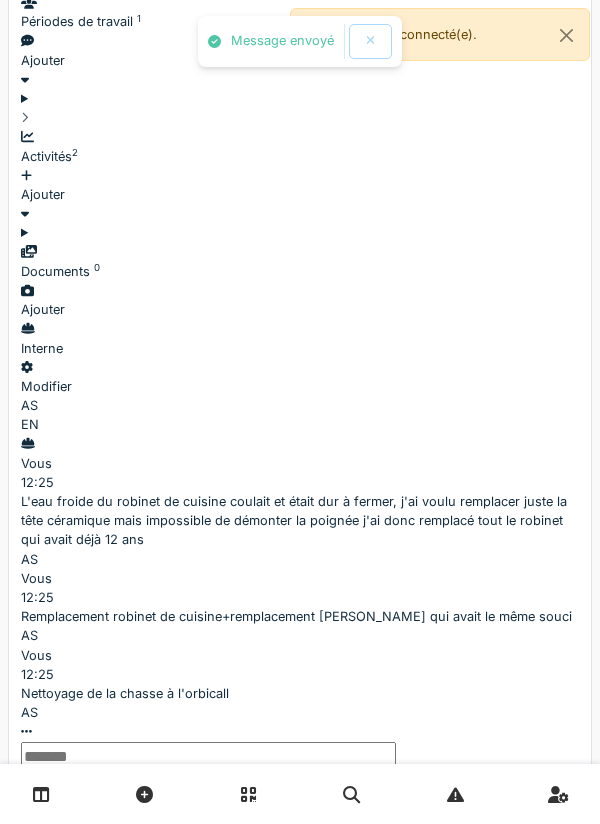 click at bounding box center [208, 764] 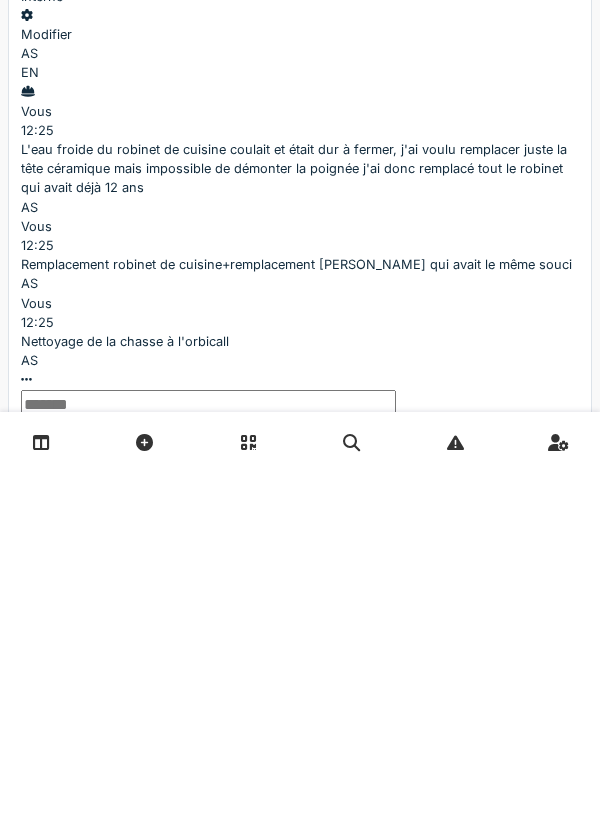 type on "*" 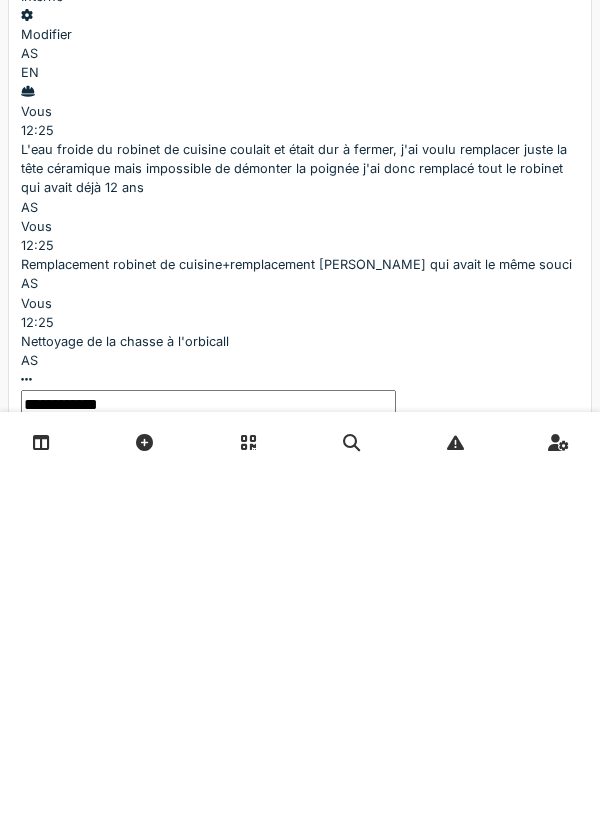 type on "**********" 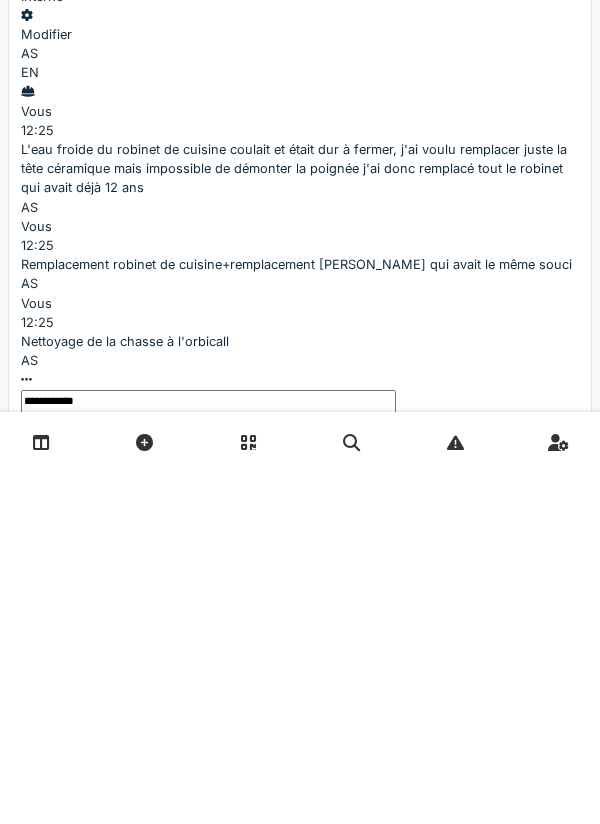 click at bounding box center (300, 820) 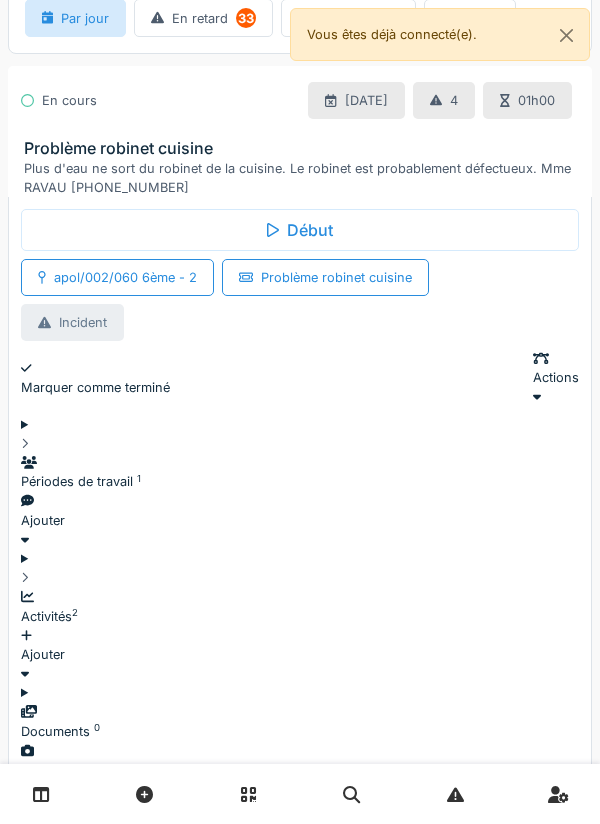 scroll, scrollTop: 162, scrollLeft: 0, axis: vertical 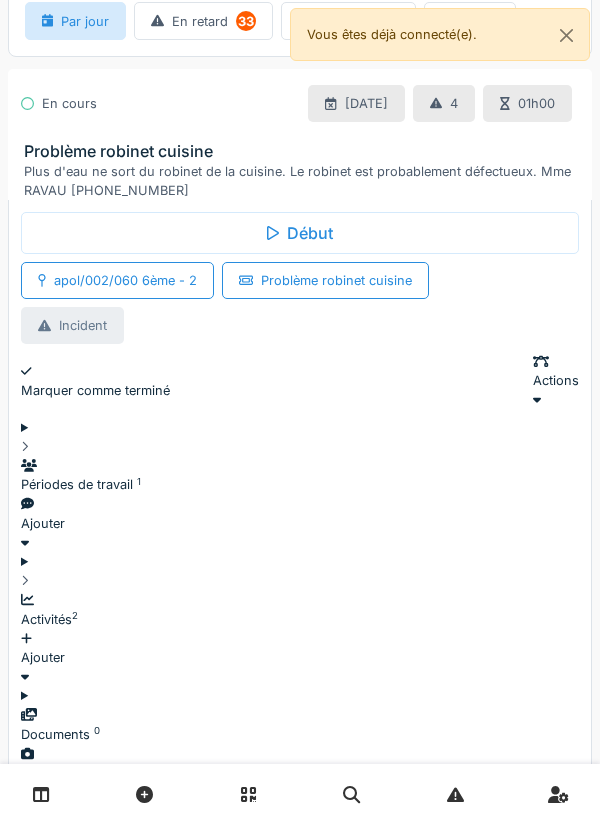 click on "Activités 2" at bounding box center (300, 610) 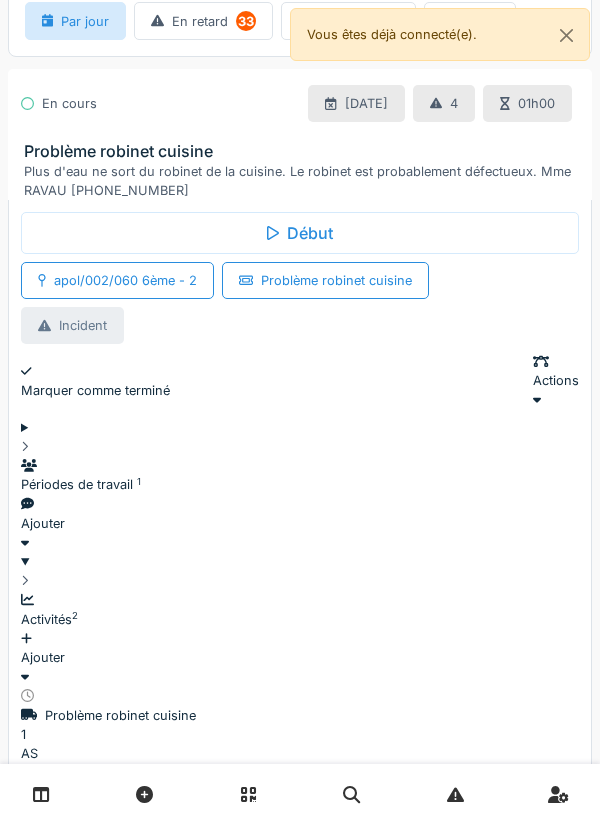 click on "Ajouter" at bounding box center (300, 658) 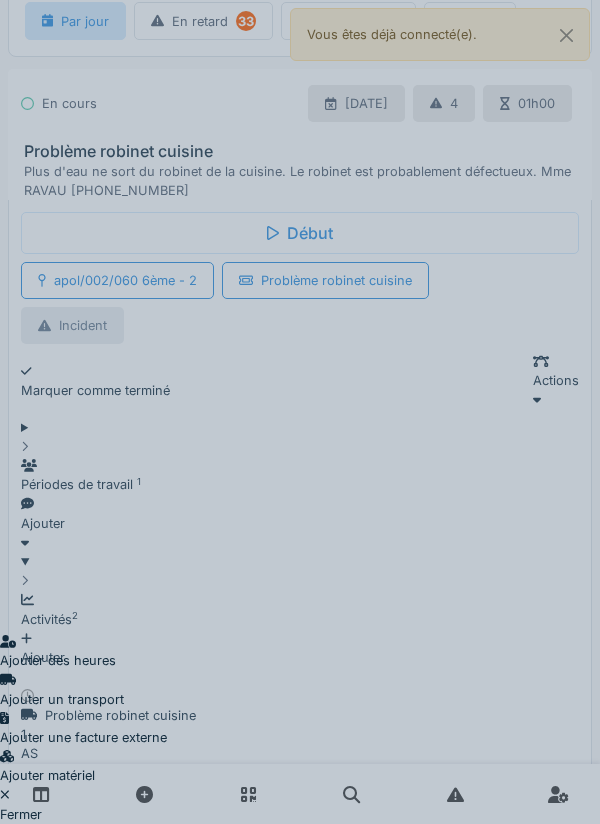 click on "Ajouter matériel" at bounding box center [83, 766] 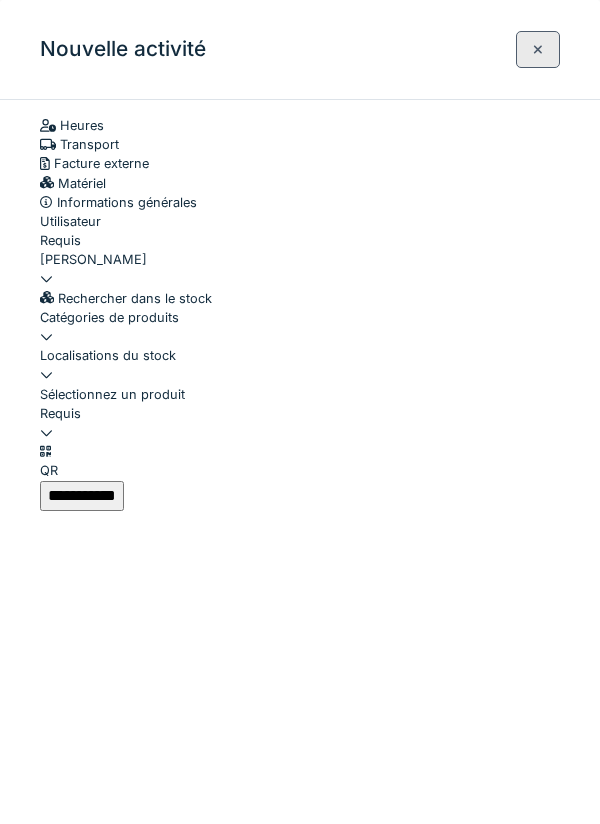 click at bounding box center (300, 365) 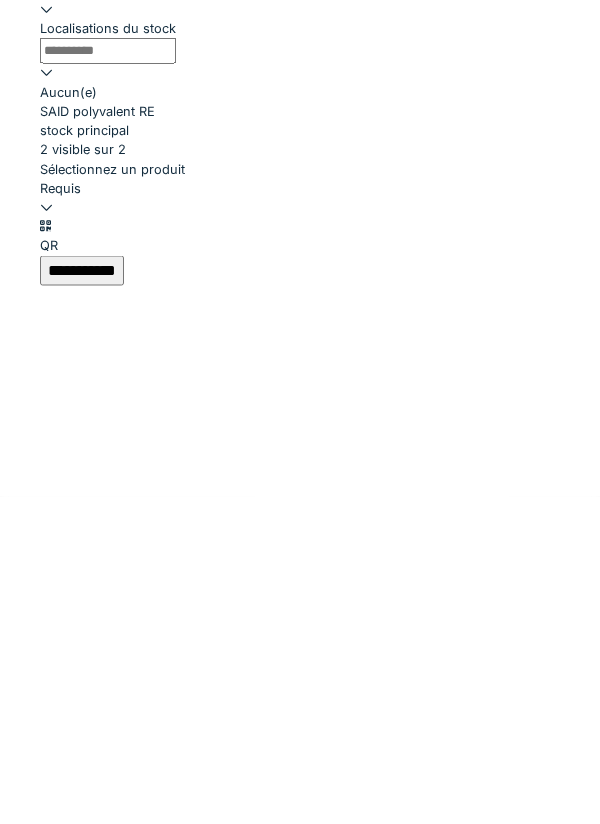 click on "SAID polyvalent RE" at bounding box center (300, 438) 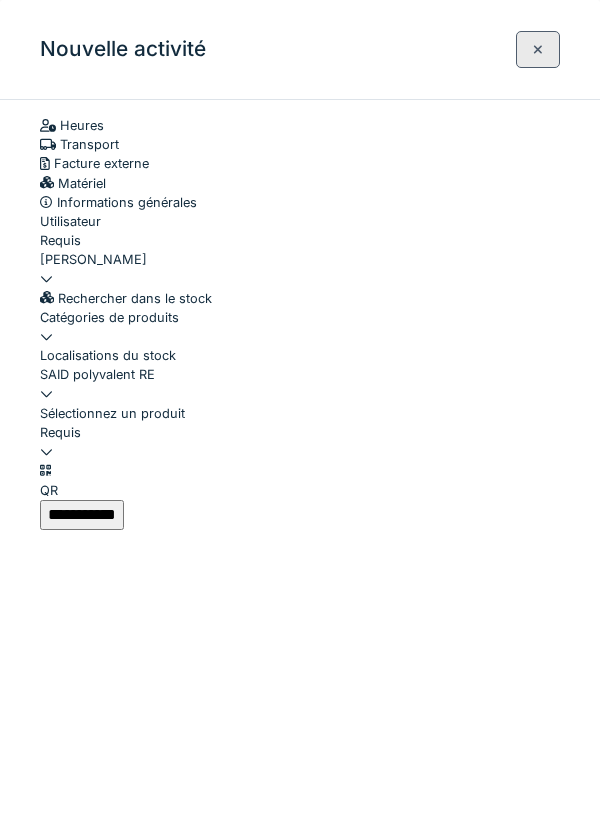 click at bounding box center (300, 442) 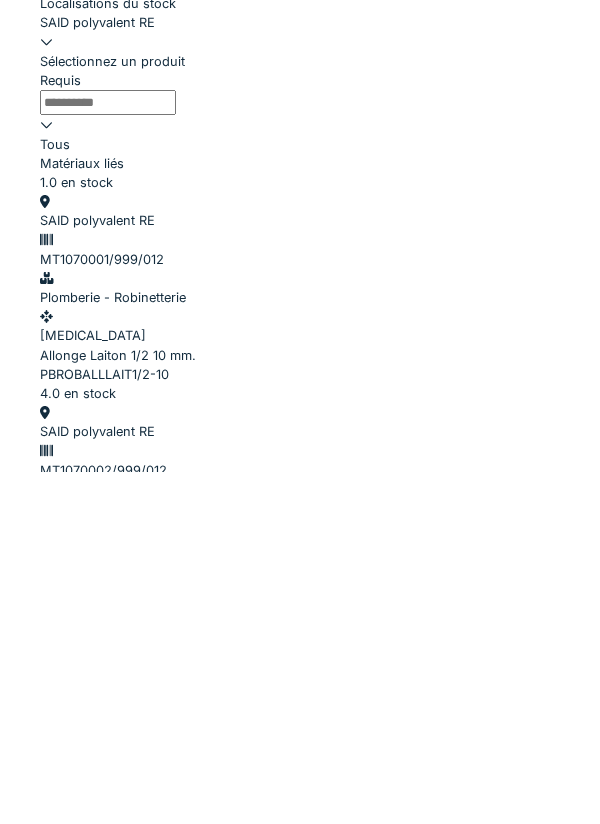 scroll, scrollTop: 1, scrollLeft: 0, axis: vertical 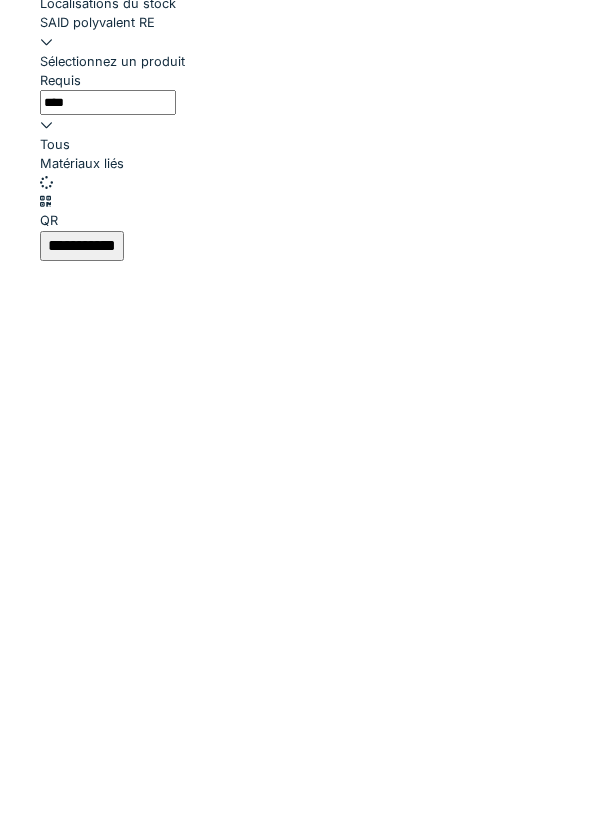 type on "*****" 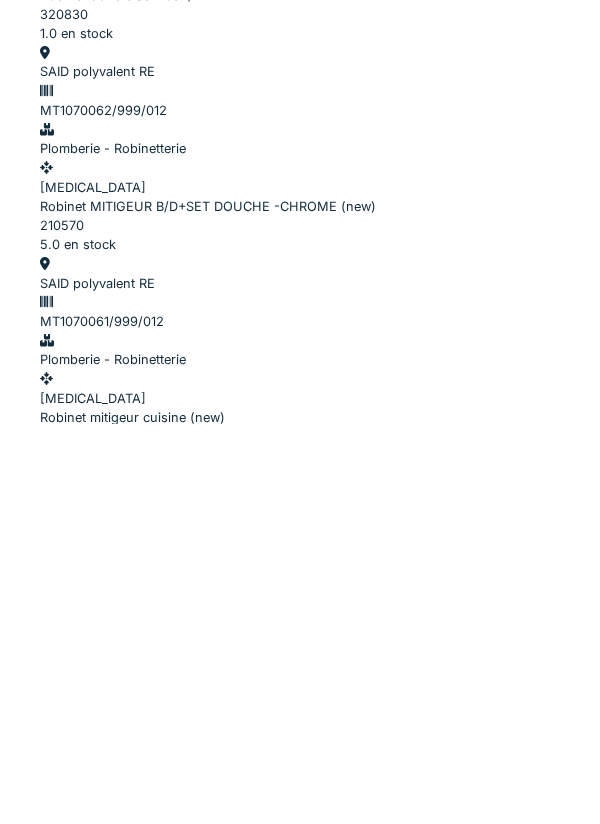 click on "Robinet mitigeur cuisine (new)" at bounding box center [300, 817] 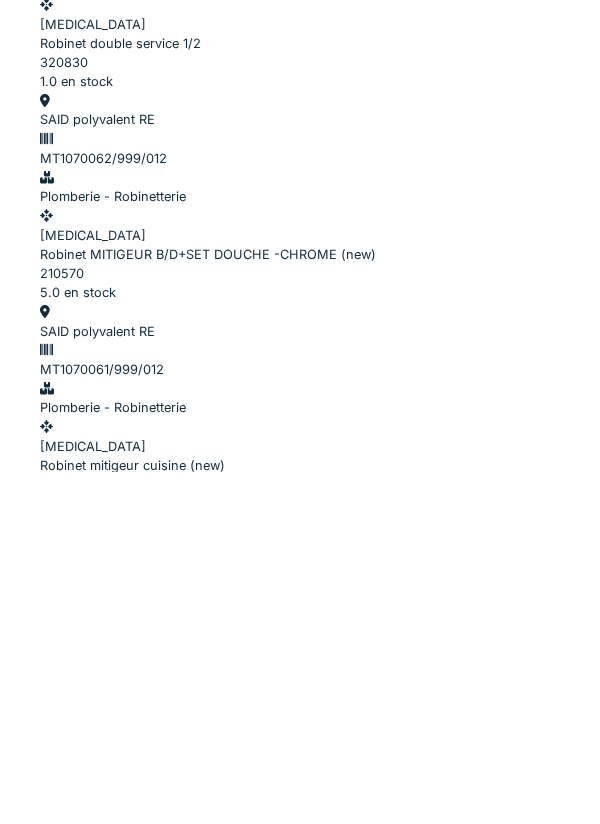 scroll, scrollTop: 225, scrollLeft: 0, axis: vertical 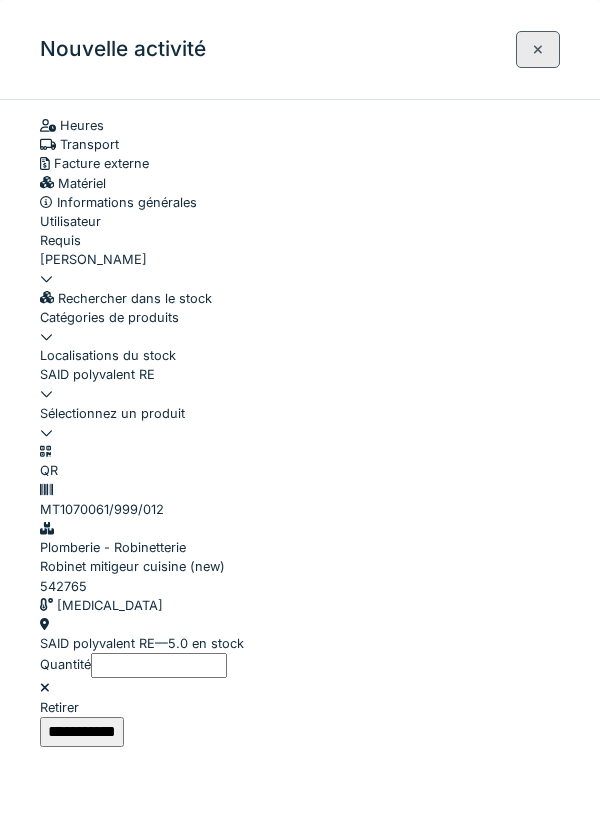 click at bounding box center [300, 423] 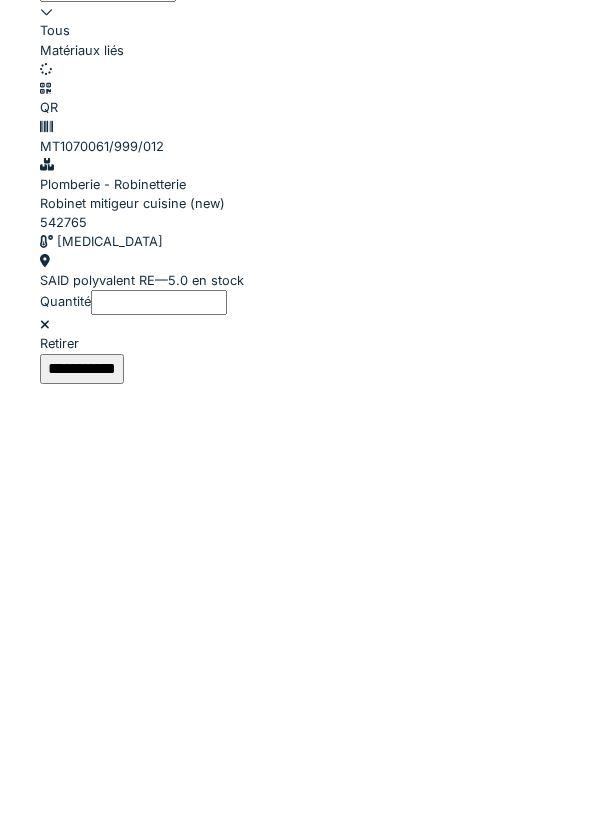 scroll, scrollTop: 242, scrollLeft: 0, axis: vertical 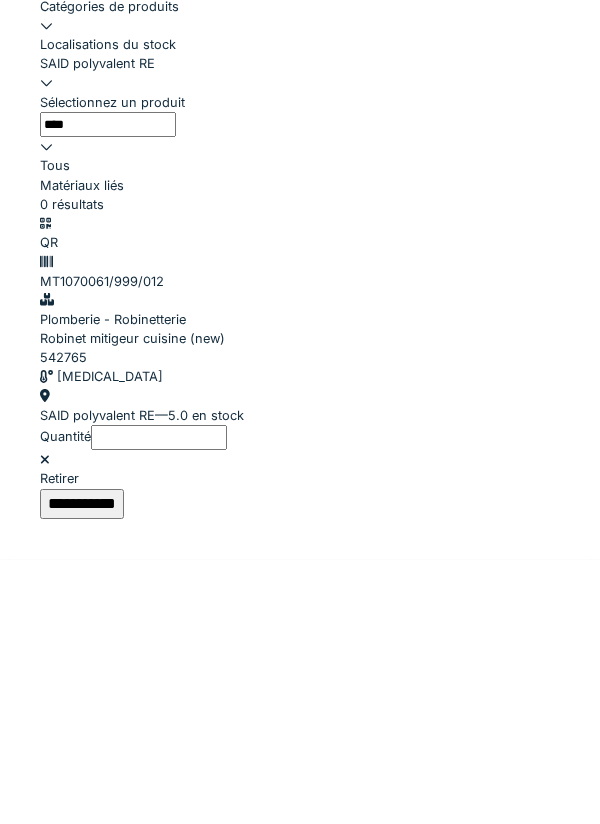 type on "*******" 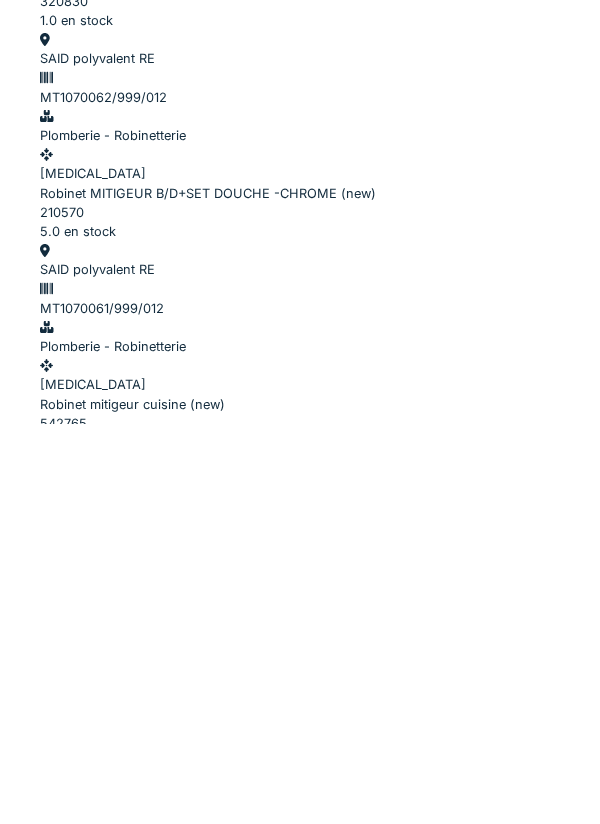 scroll, scrollTop: 933, scrollLeft: 0, axis: vertical 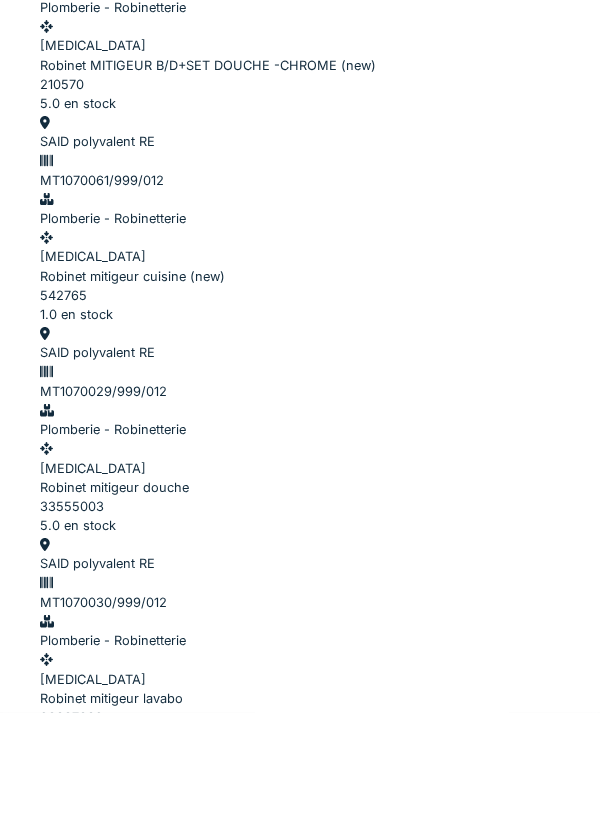 click on "MT1070030/999/012" at bounding box center [300, 705] 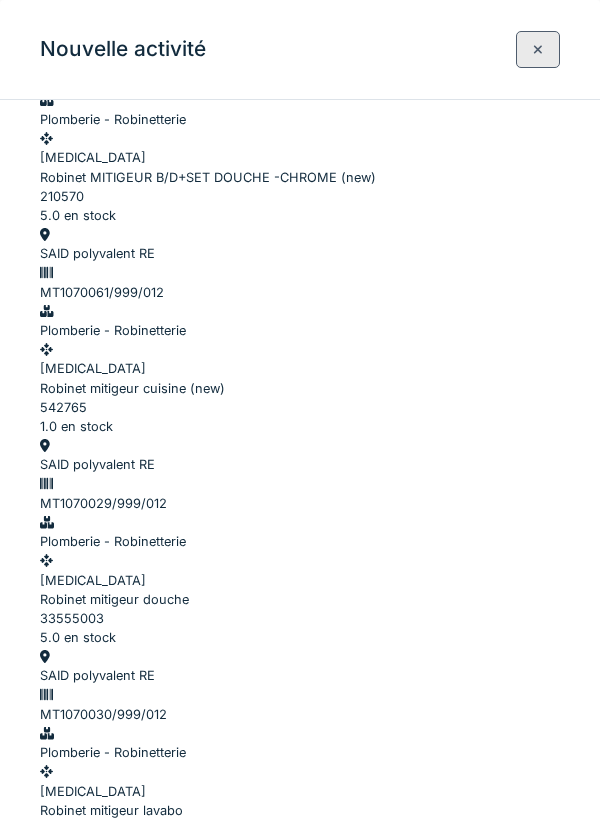 scroll, scrollTop: 466, scrollLeft: 0, axis: vertical 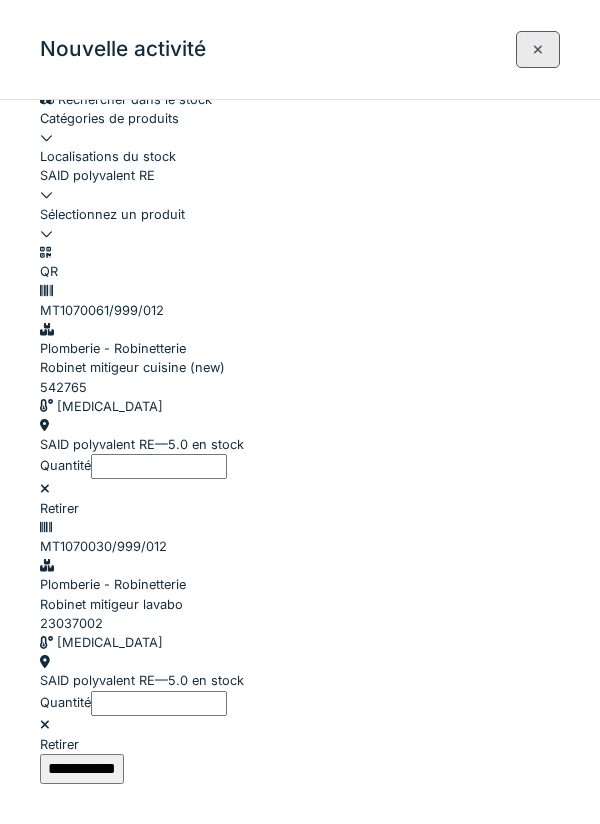 click on "**********" at bounding box center [82, 769] 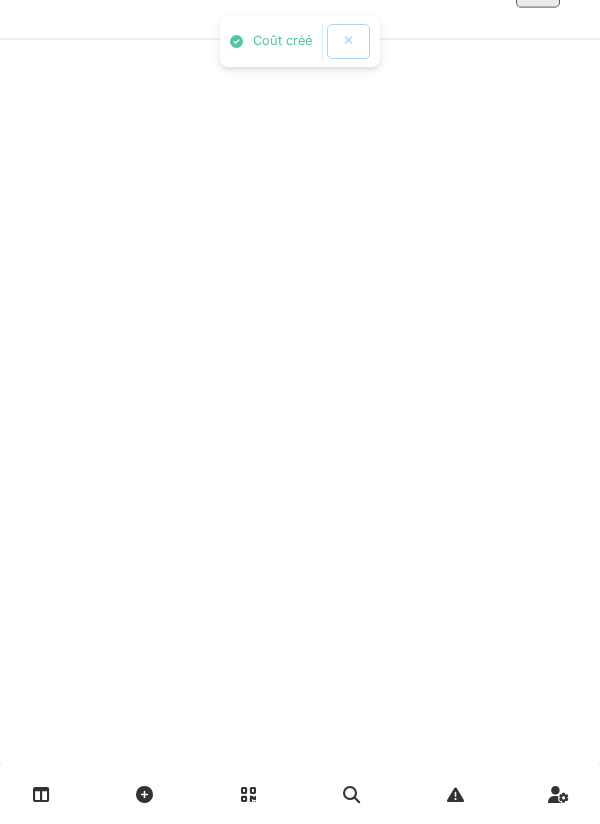 scroll, scrollTop: 0, scrollLeft: 0, axis: both 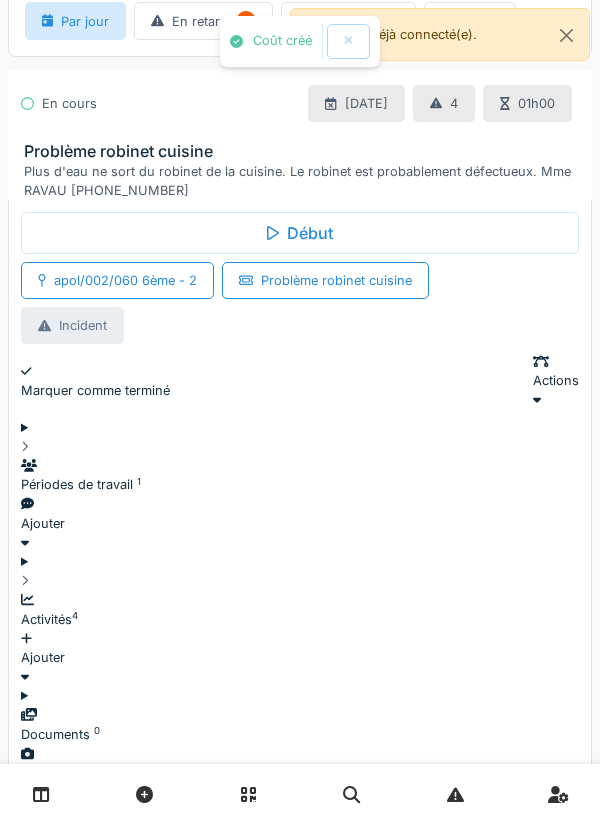 click on "Ajouter" at bounding box center (300, 658) 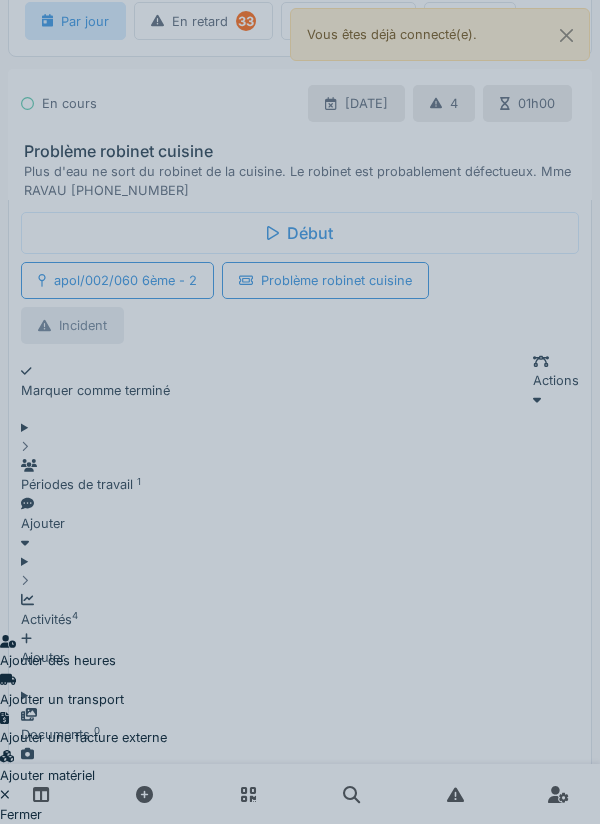 click on "Ajouter matériel" at bounding box center [83, 766] 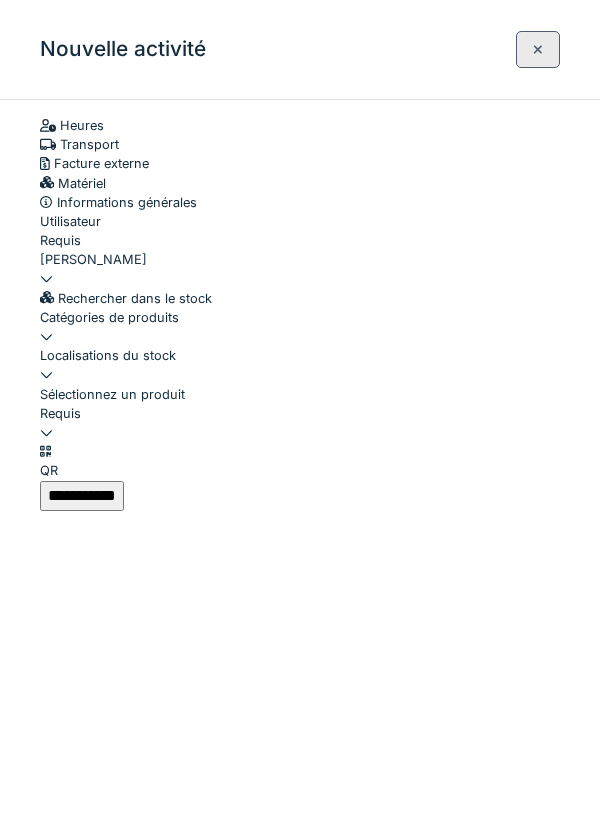 click at bounding box center [300, 365] 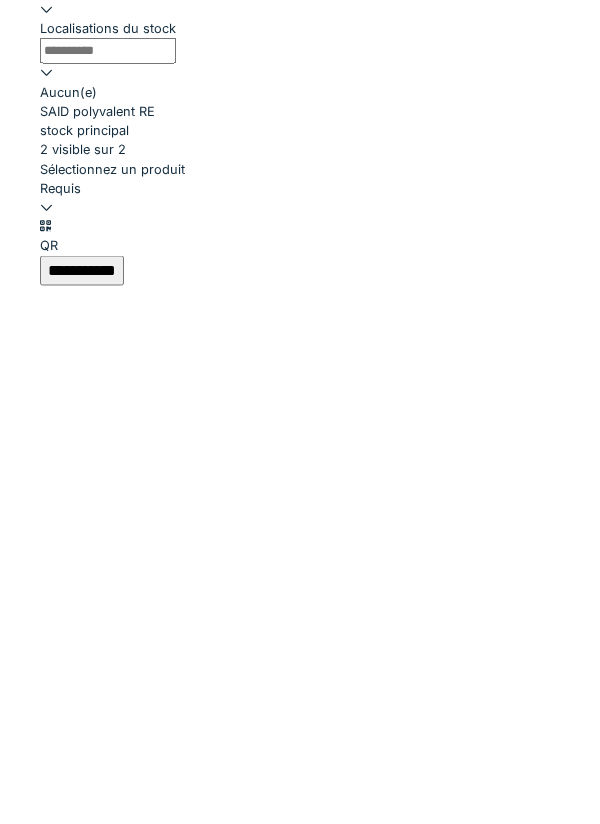 click on "SAID polyvalent RE" at bounding box center [300, 438] 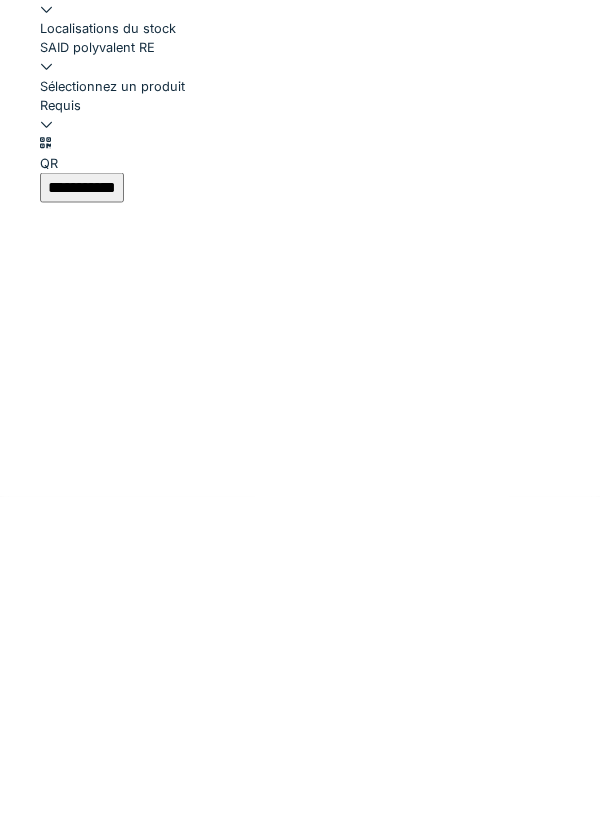 type on "***" 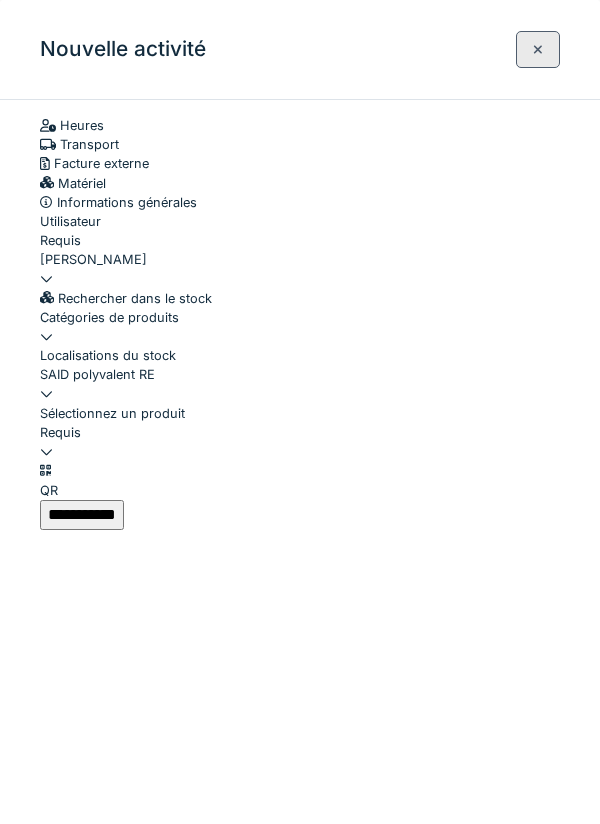click at bounding box center (300, 442) 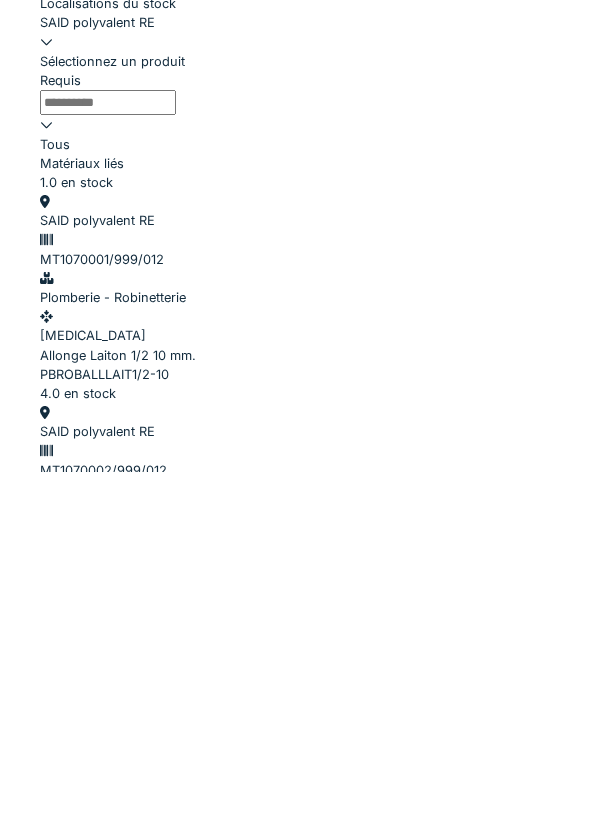 scroll, scrollTop: 1, scrollLeft: 0, axis: vertical 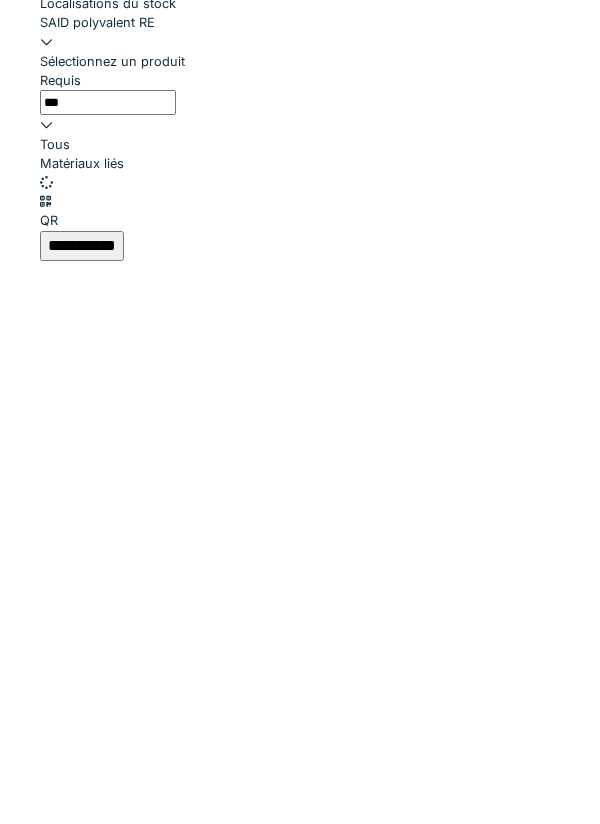 type on "****" 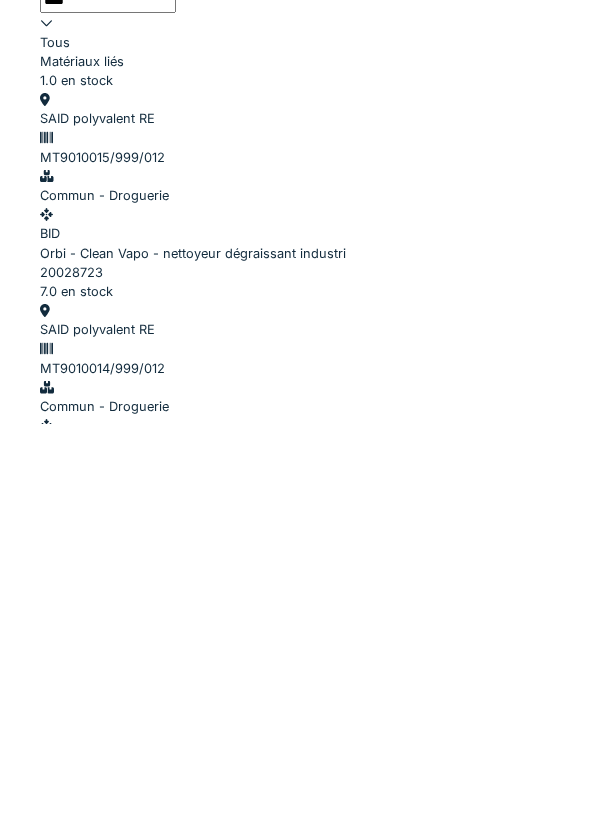 scroll, scrollTop: 122, scrollLeft: 0, axis: vertical 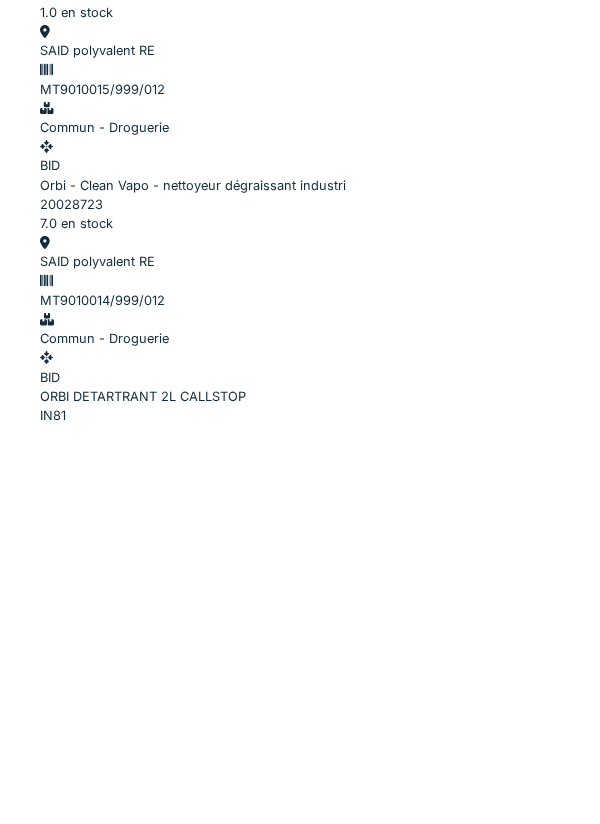 click on "ORBI DETARTRANT 2L CALLSTOP" at bounding box center (300, 796) 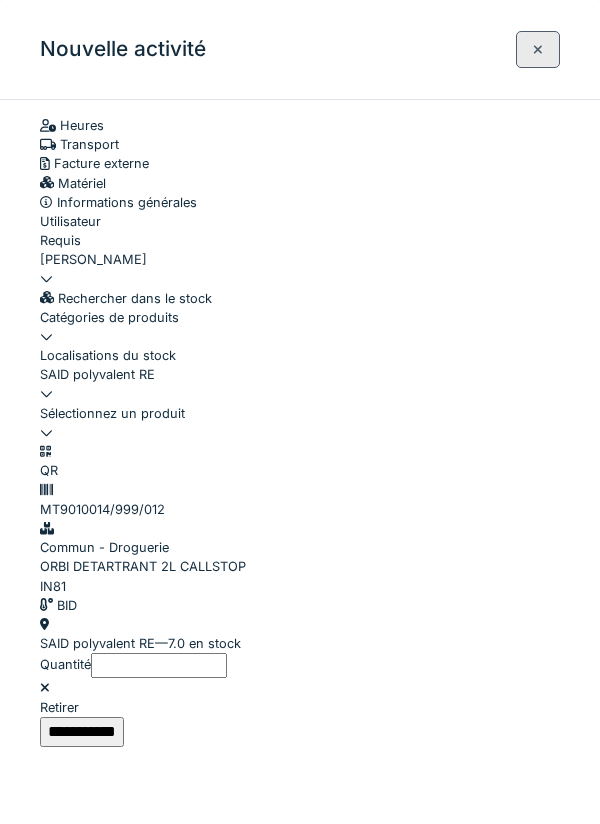 scroll, scrollTop: 129, scrollLeft: 0, axis: vertical 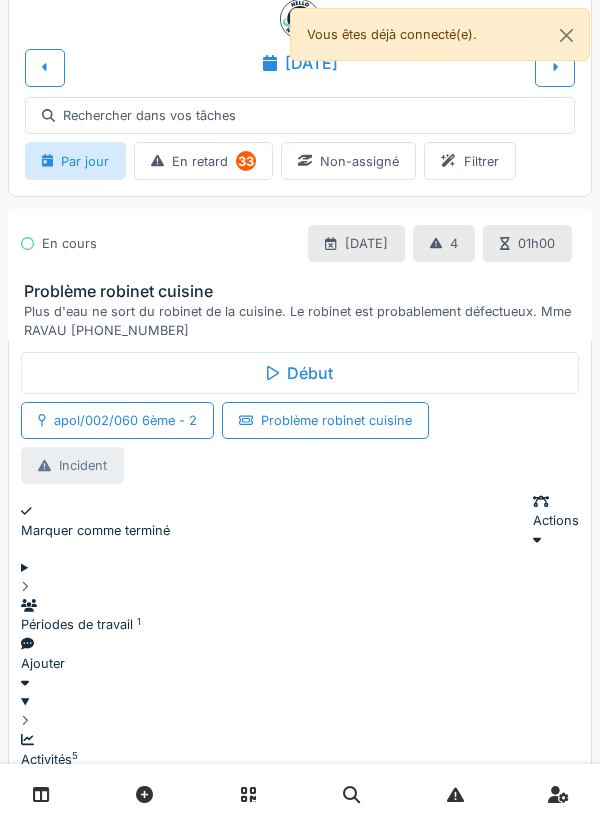 click on "Marquer comme terminé" at bounding box center (95, 521) 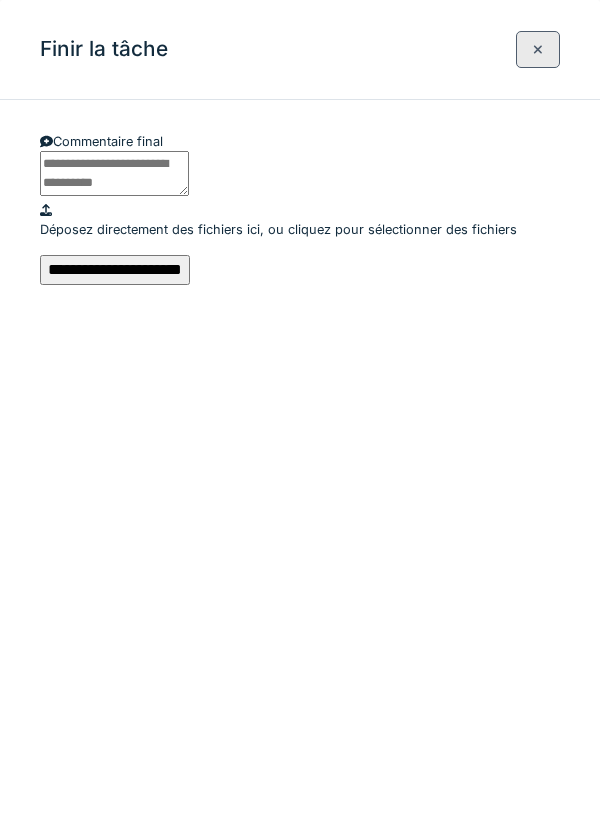 click at bounding box center [114, 173] 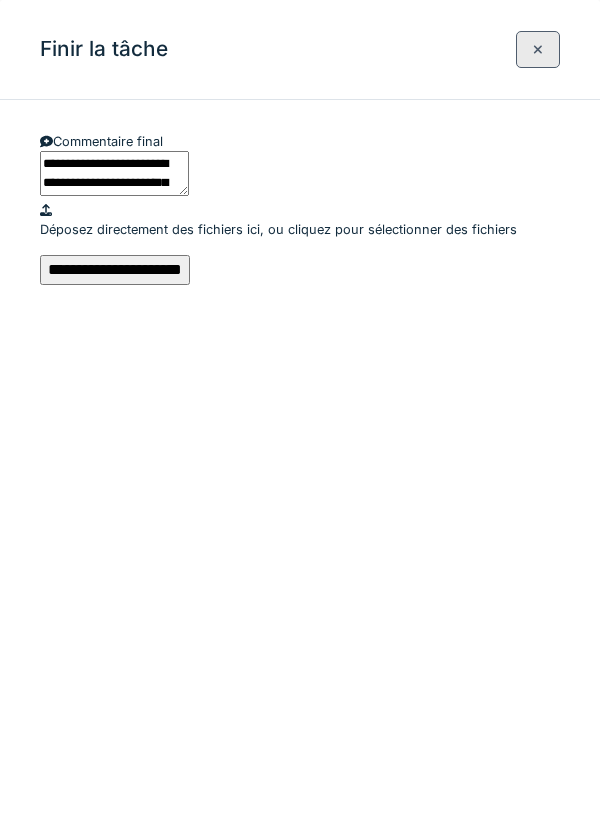 click on "**********" at bounding box center (114, 173) 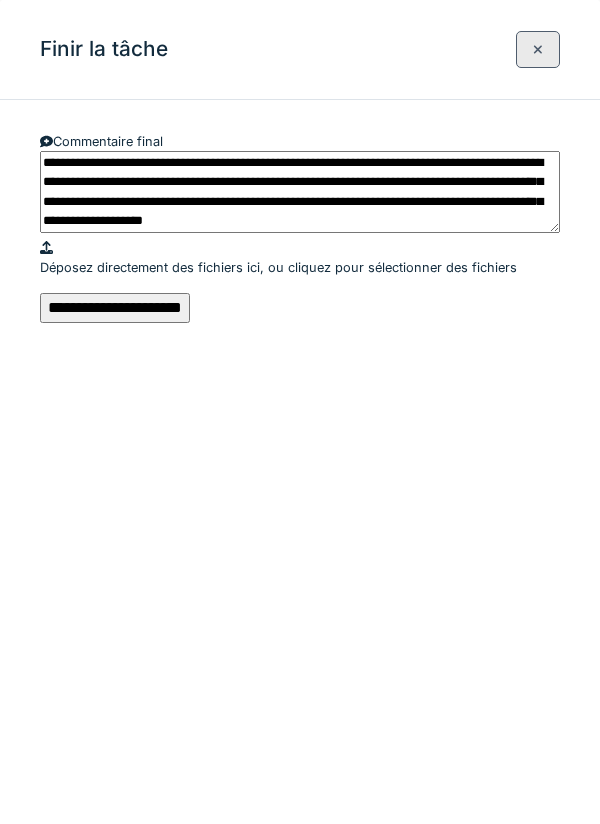 scroll, scrollTop: 78, scrollLeft: 0, axis: vertical 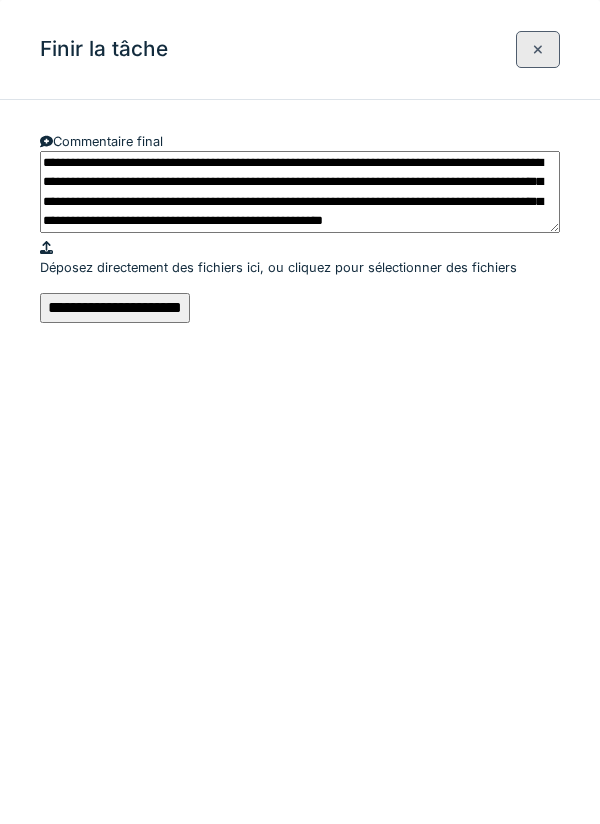 click on "**********" at bounding box center (300, 192) 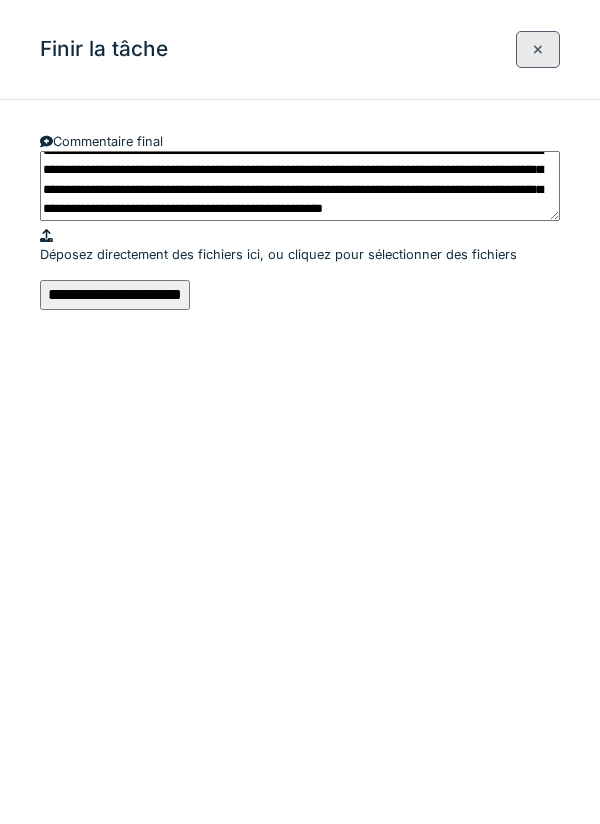 scroll, scrollTop: 33, scrollLeft: 0, axis: vertical 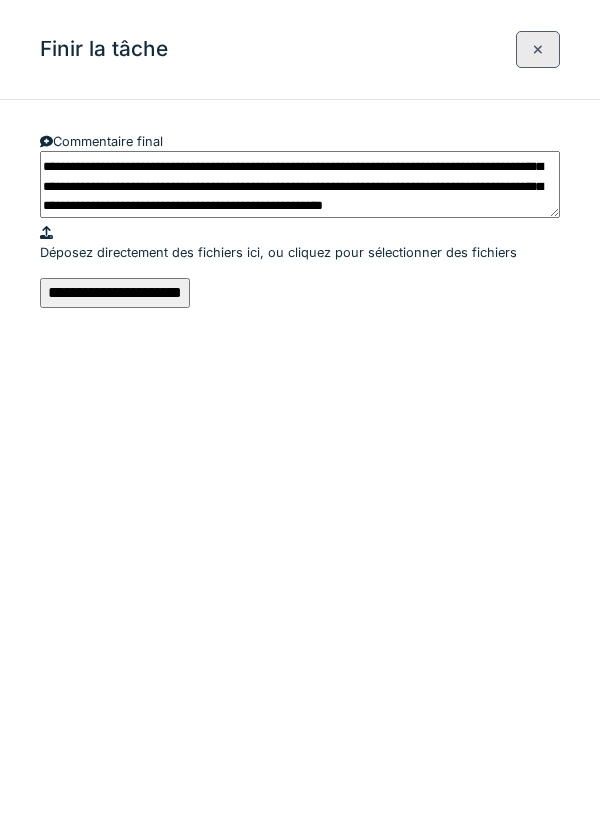 type on "**********" 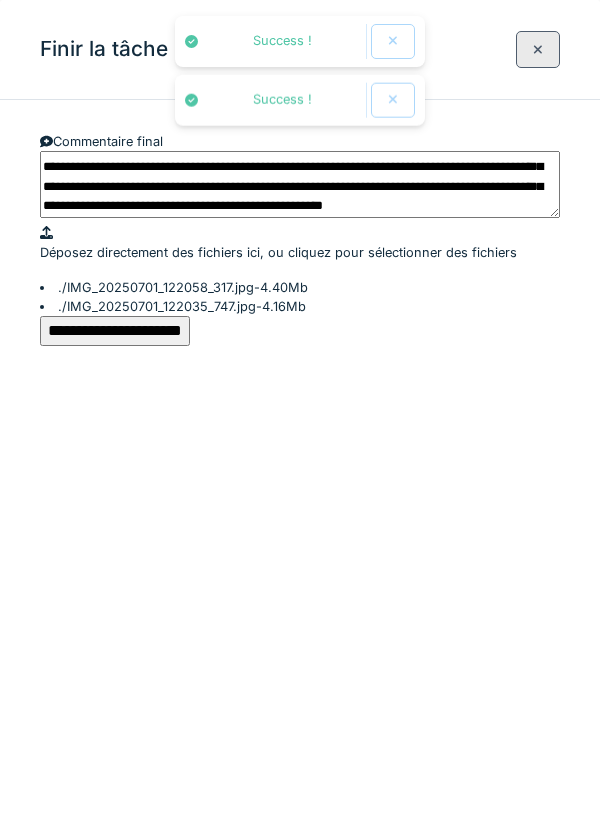click on "**********" at bounding box center (115, 331) 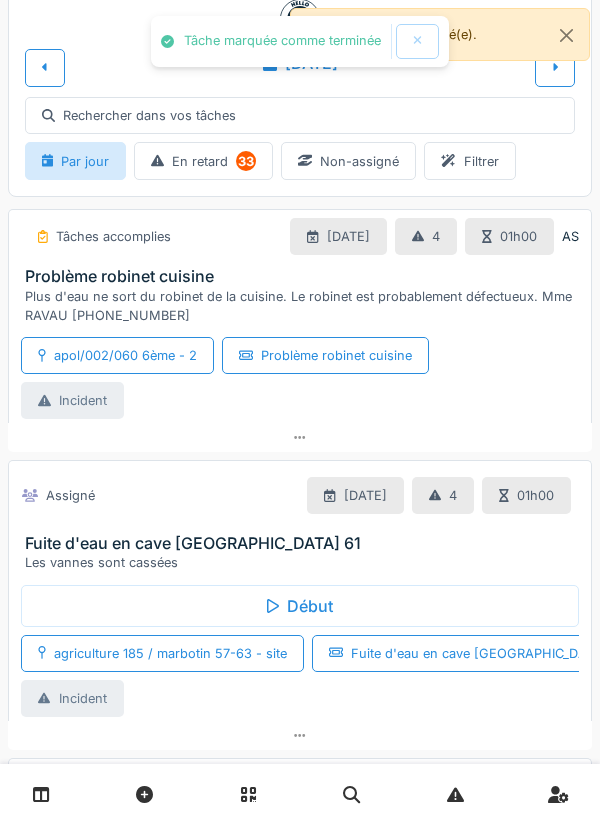 click on "Problème robinet cuisine" at bounding box center (304, 276) 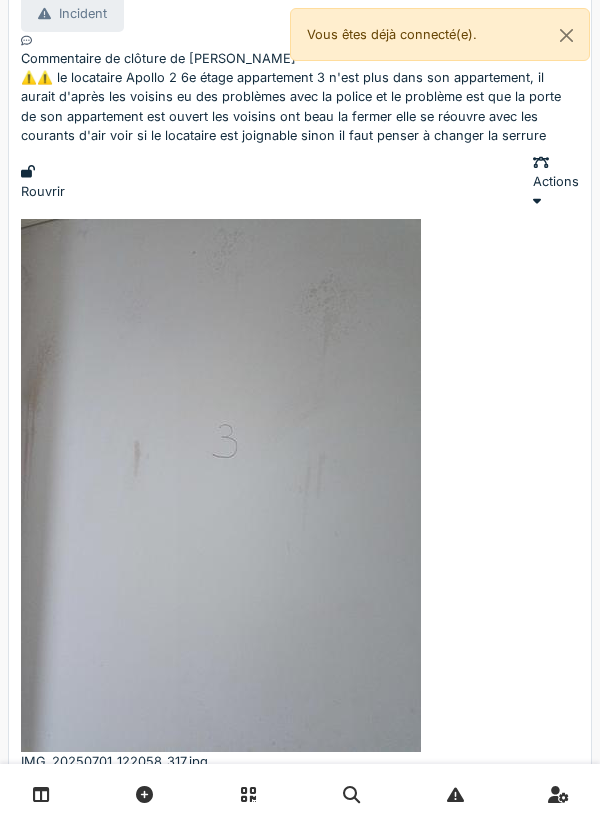 scroll, scrollTop: 437, scrollLeft: 0, axis: vertical 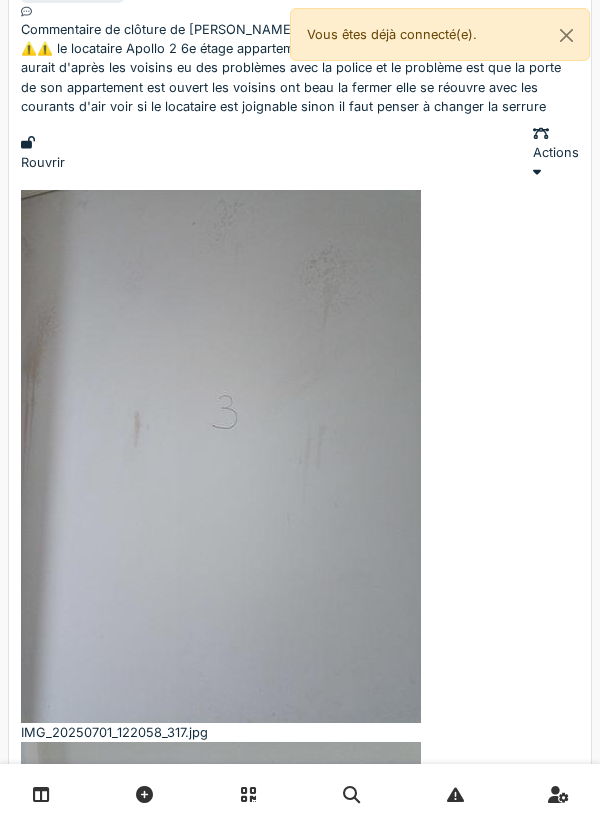 click on "Ajouter" at bounding box center (300, 1639) 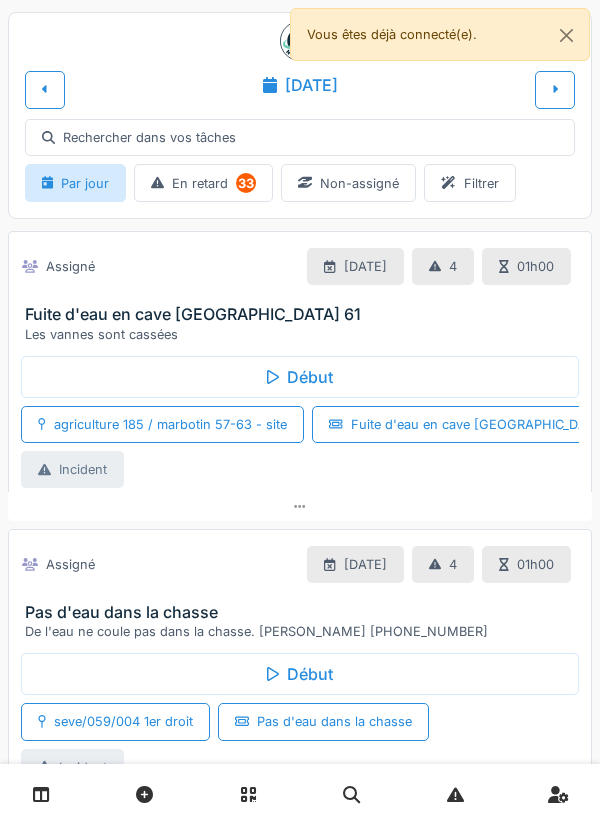 scroll, scrollTop: 0, scrollLeft: 0, axis: both 